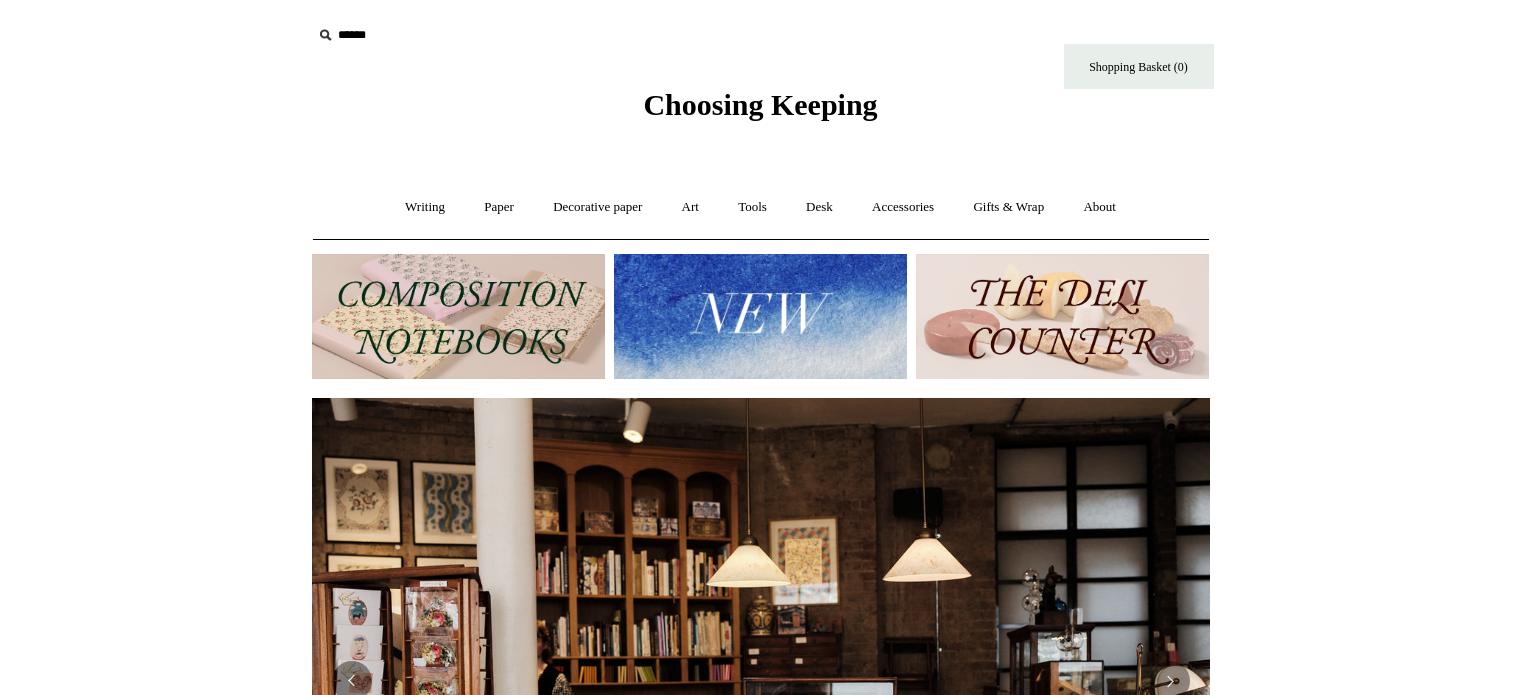 scroll, scrollTop: 0, scrollLeft: 0, axis: both 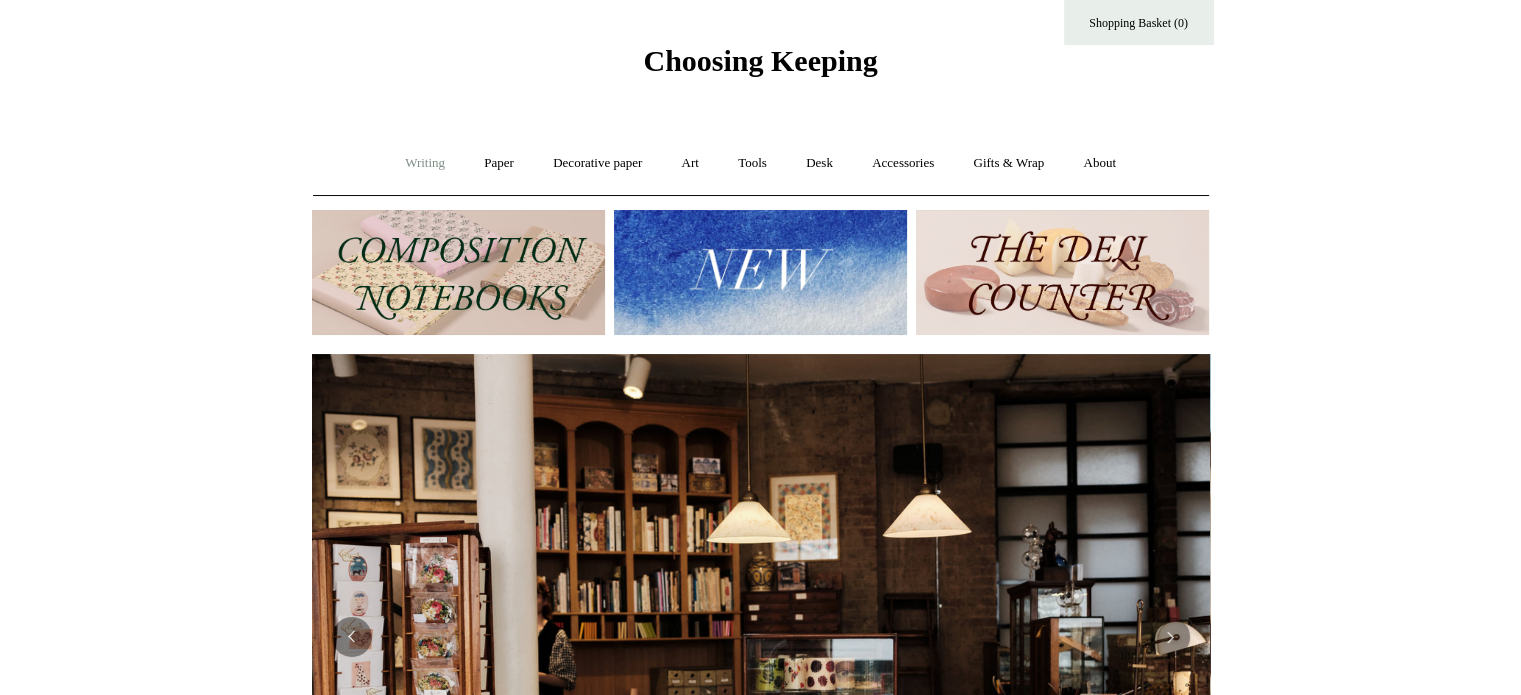 click on "Writing +" at bounding box center (425, 163) 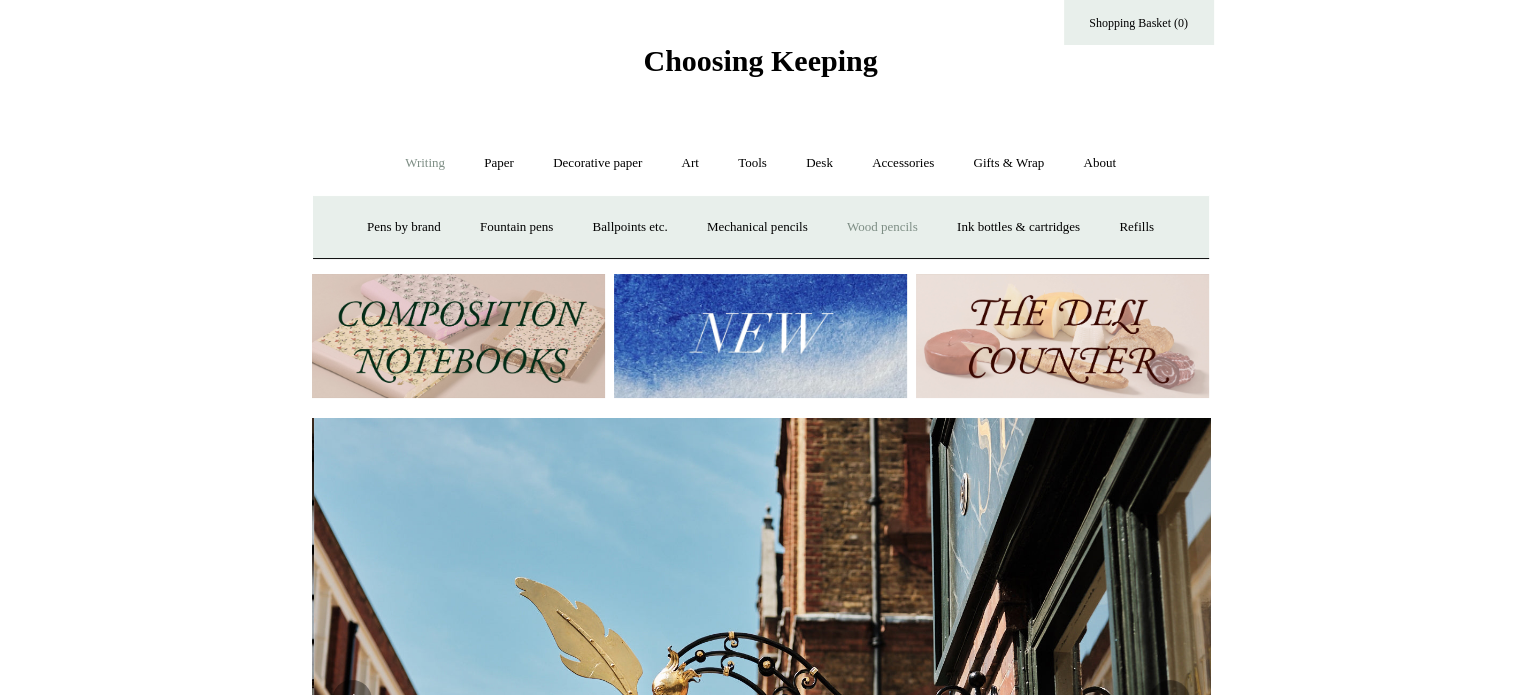 scroll, scrollTop: 0, scrollLeft: 898, axis: horizontal 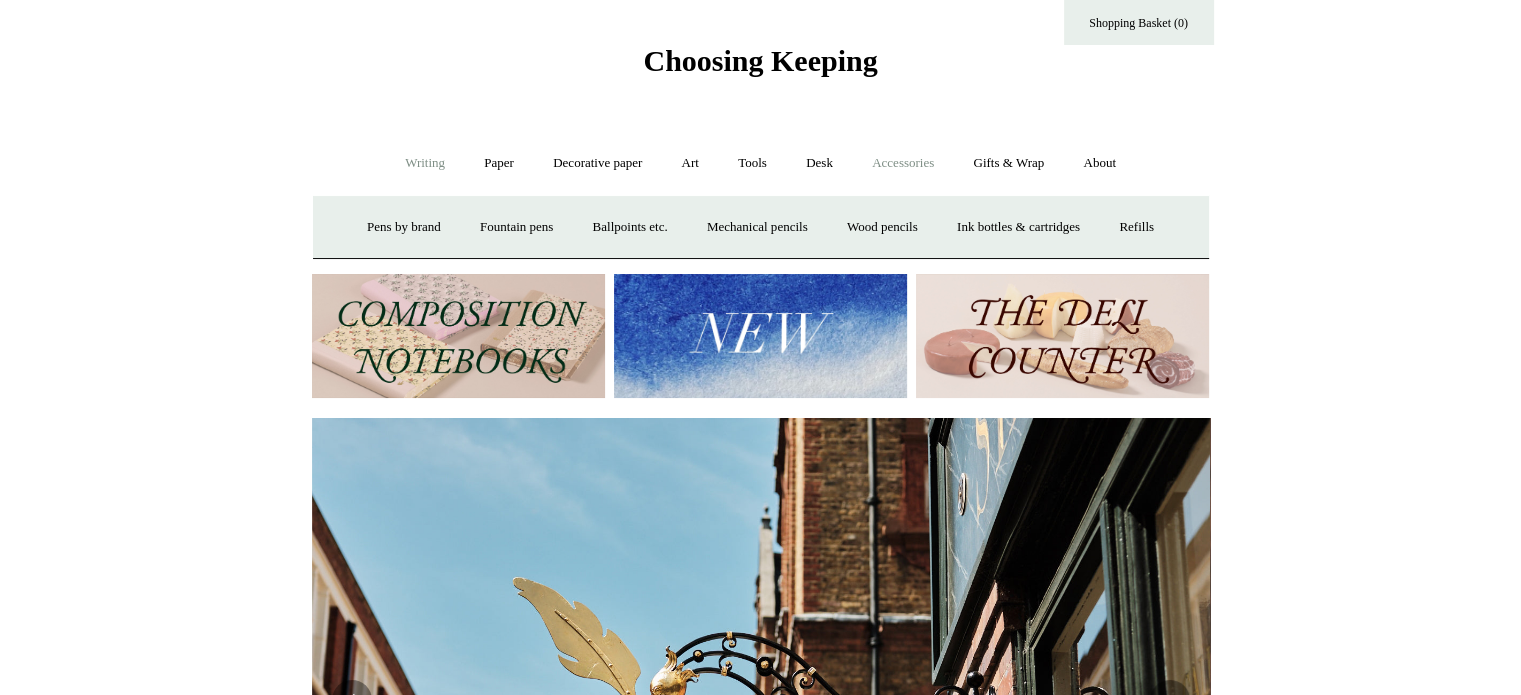 click on "Accessories +" at bounding box center (903, 163) 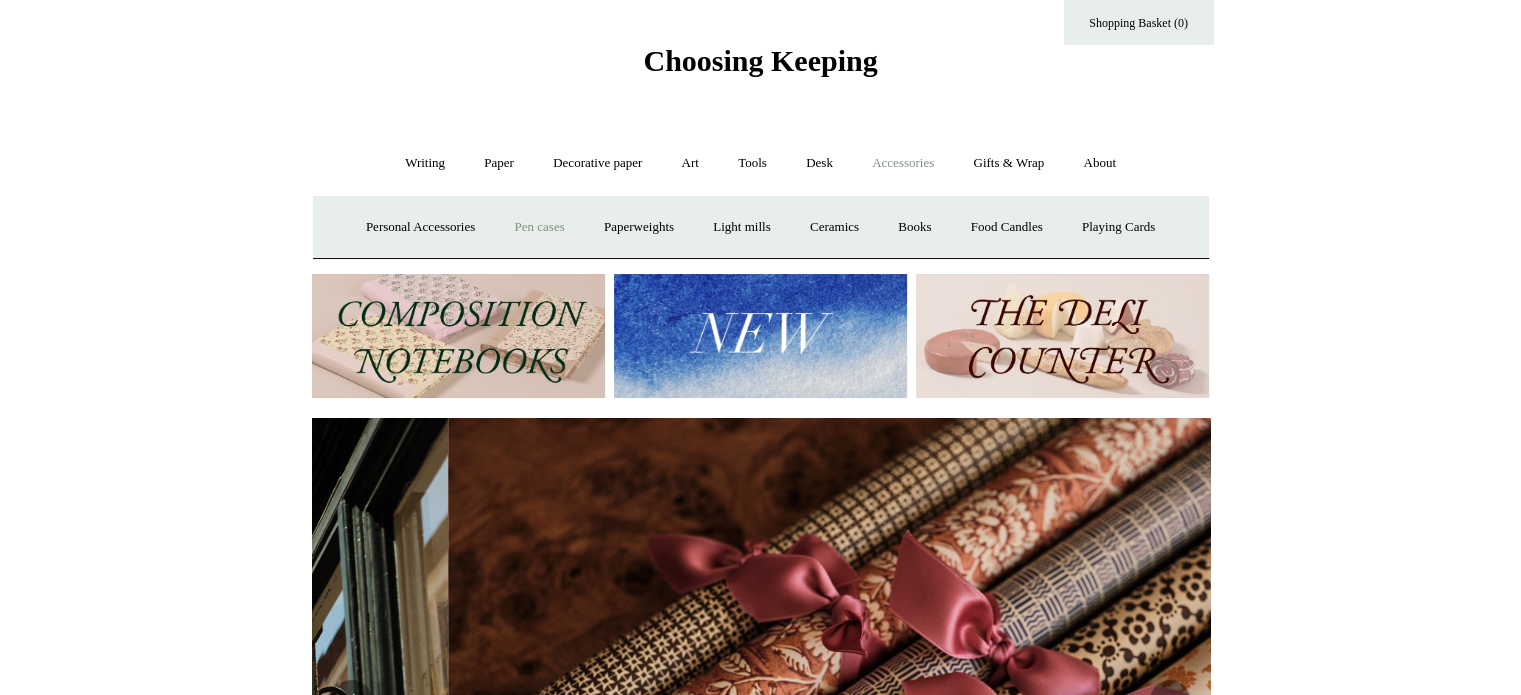 scroll, scrollTop: 0, scrollLeft: 1796, axis: horizontal 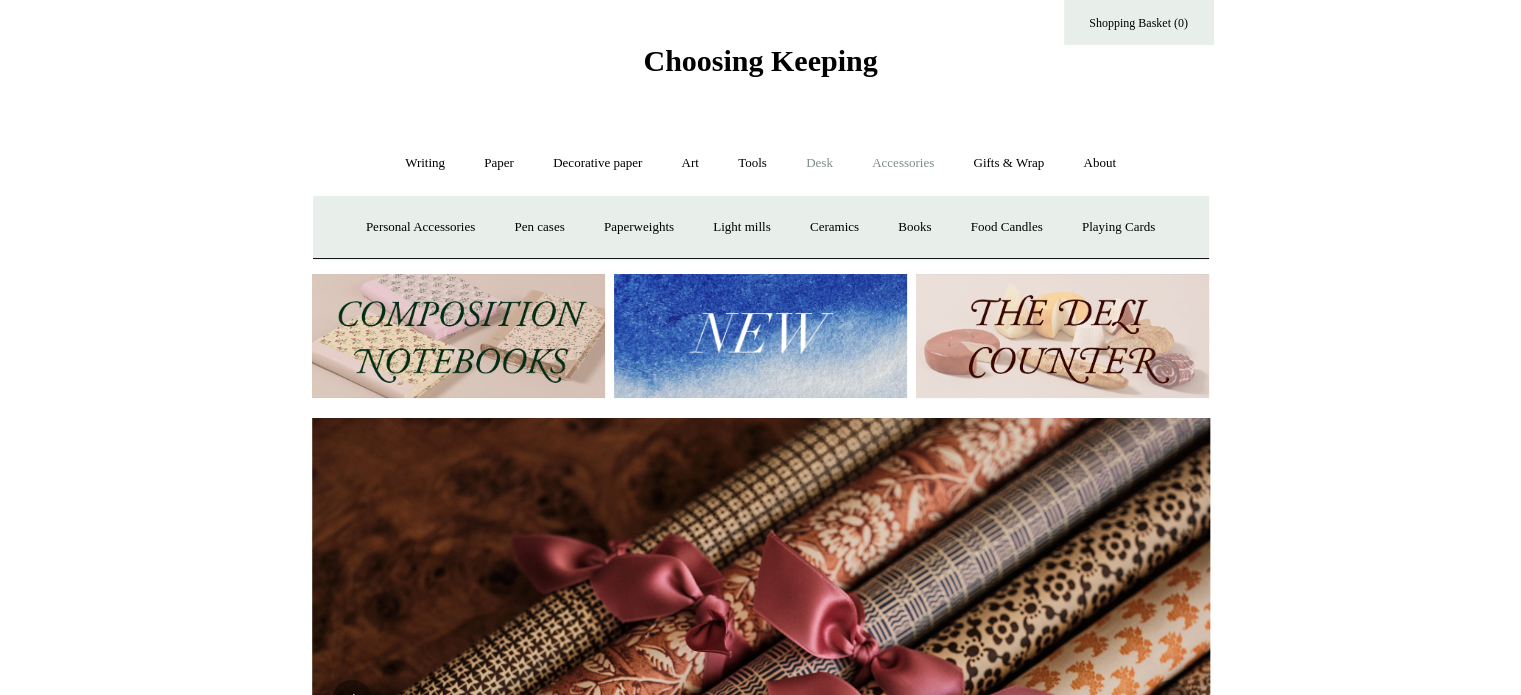click on "Desk +" at bounding box center [819, 163] 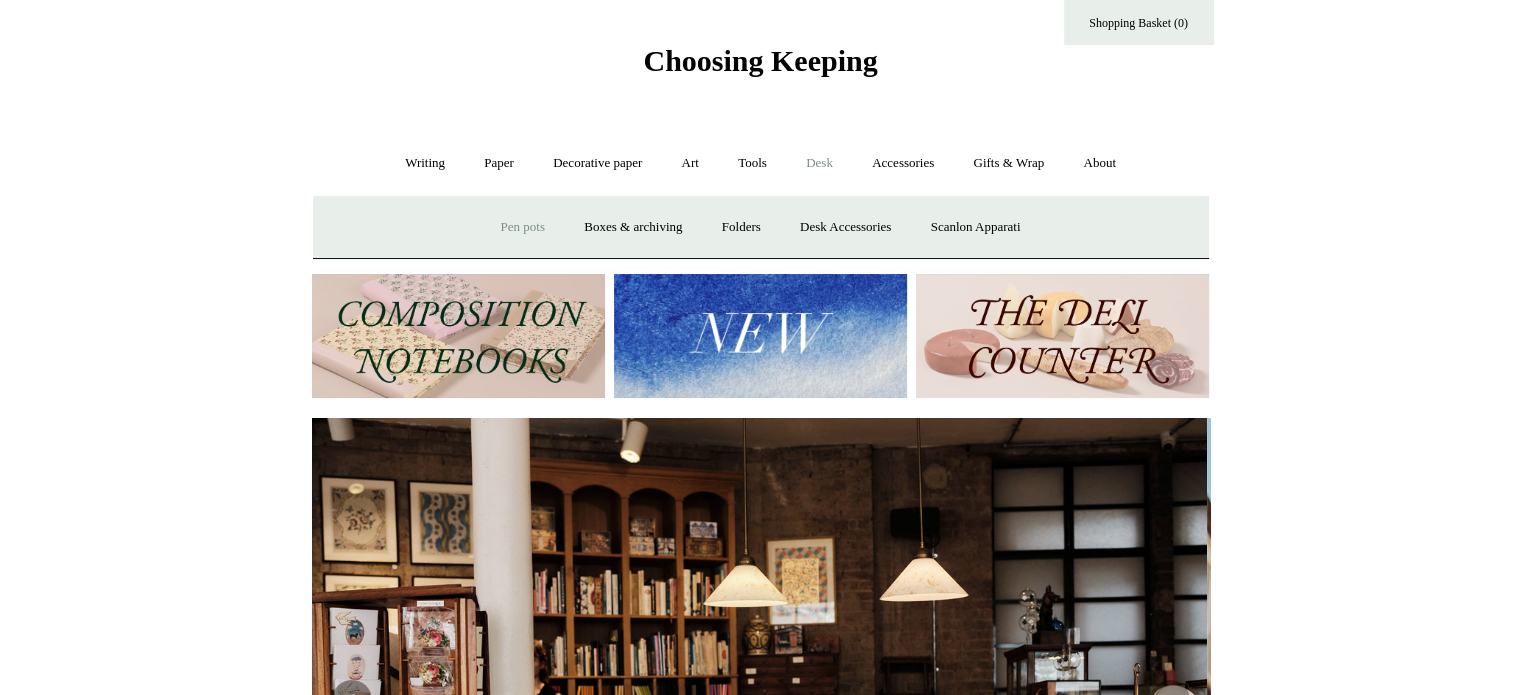 scroll, scrollTop: 0, scrollLeft: 0, axis: both 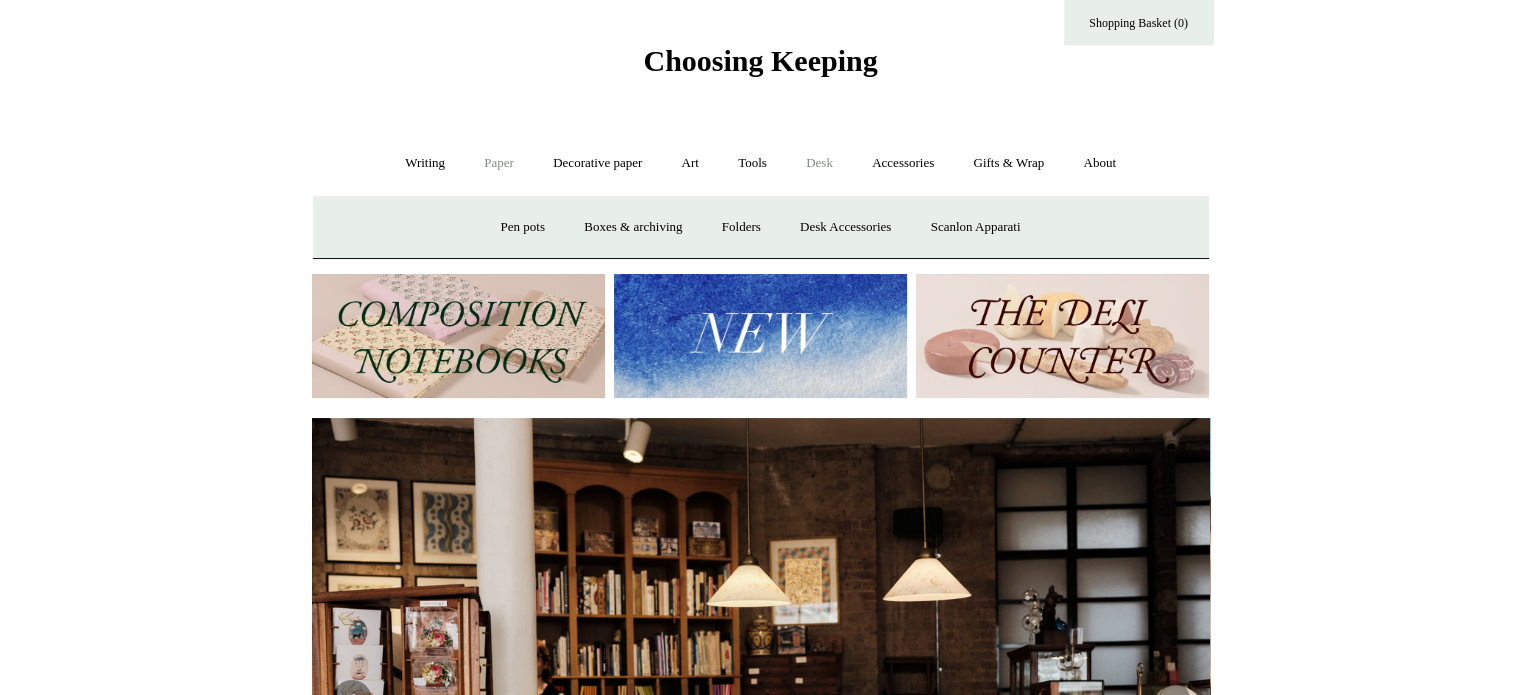 click on "Paper +" at bounding box center [499, 163] 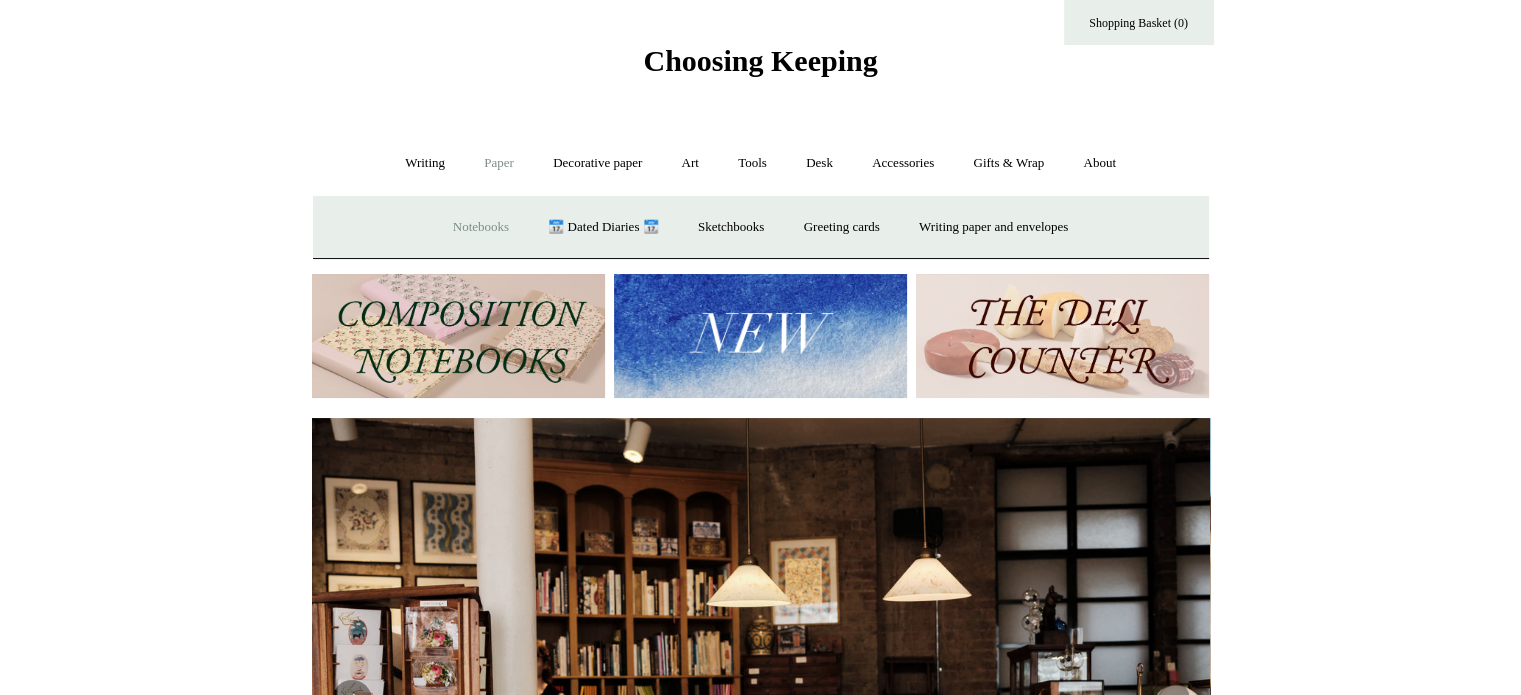 click on "Notebooks +" at bounding box center (481, 227) 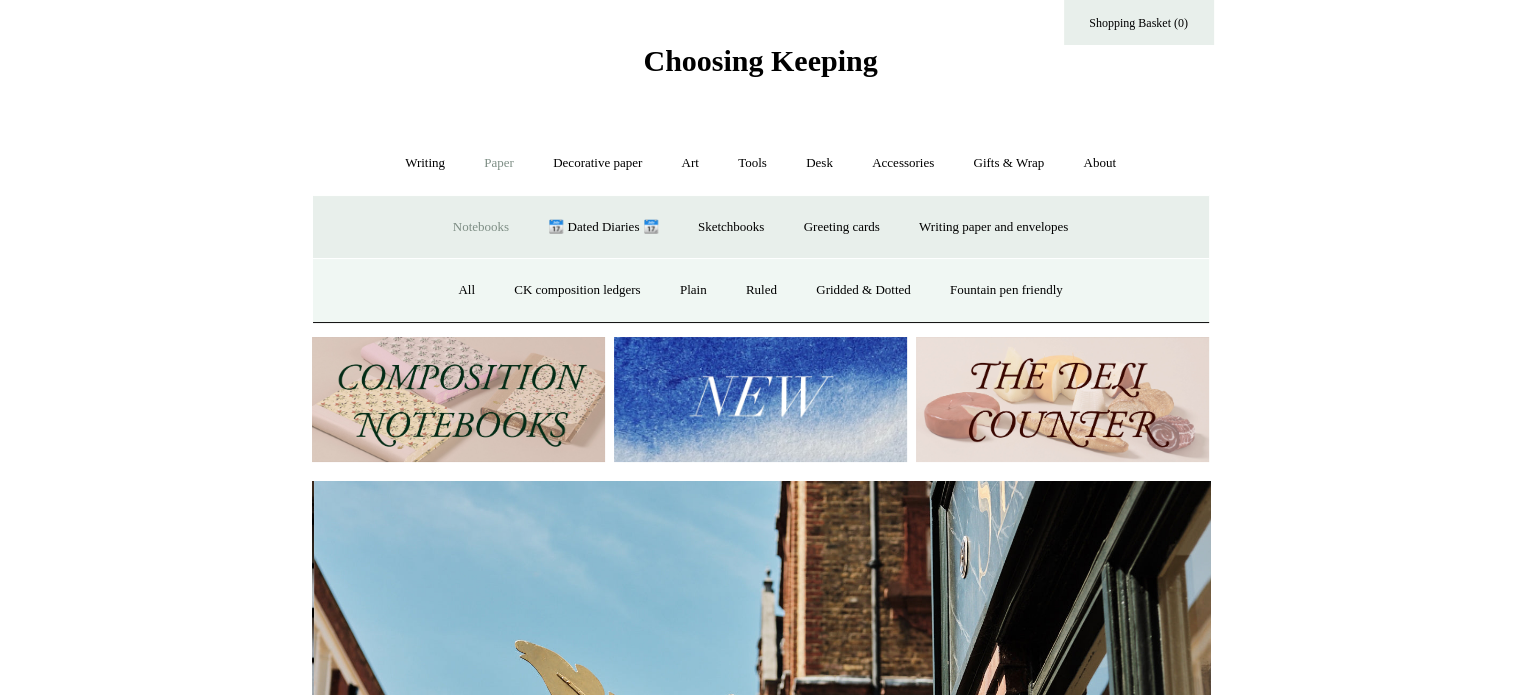 scroll, scrollTop: 0, scrollLeft: 898, axis: horizontal 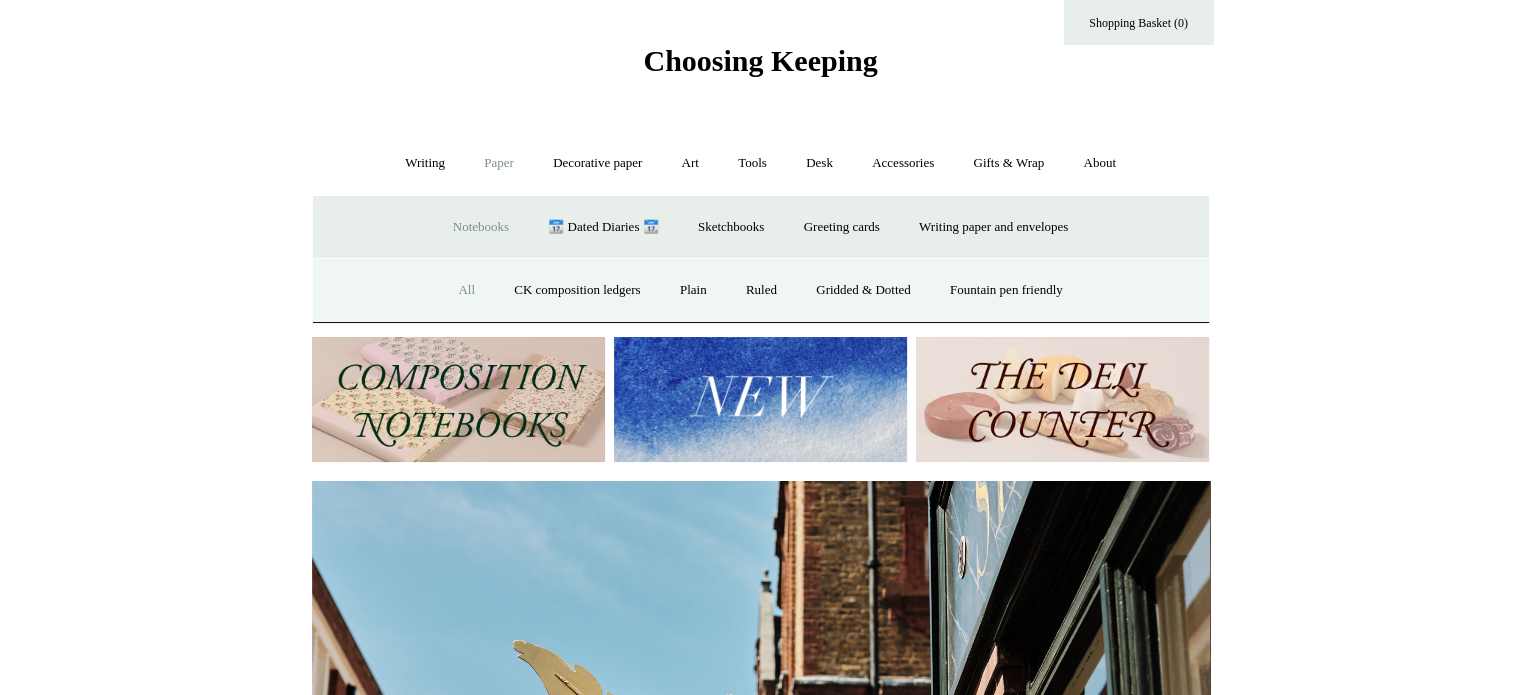click on "All" at bounding box center (466, 290) 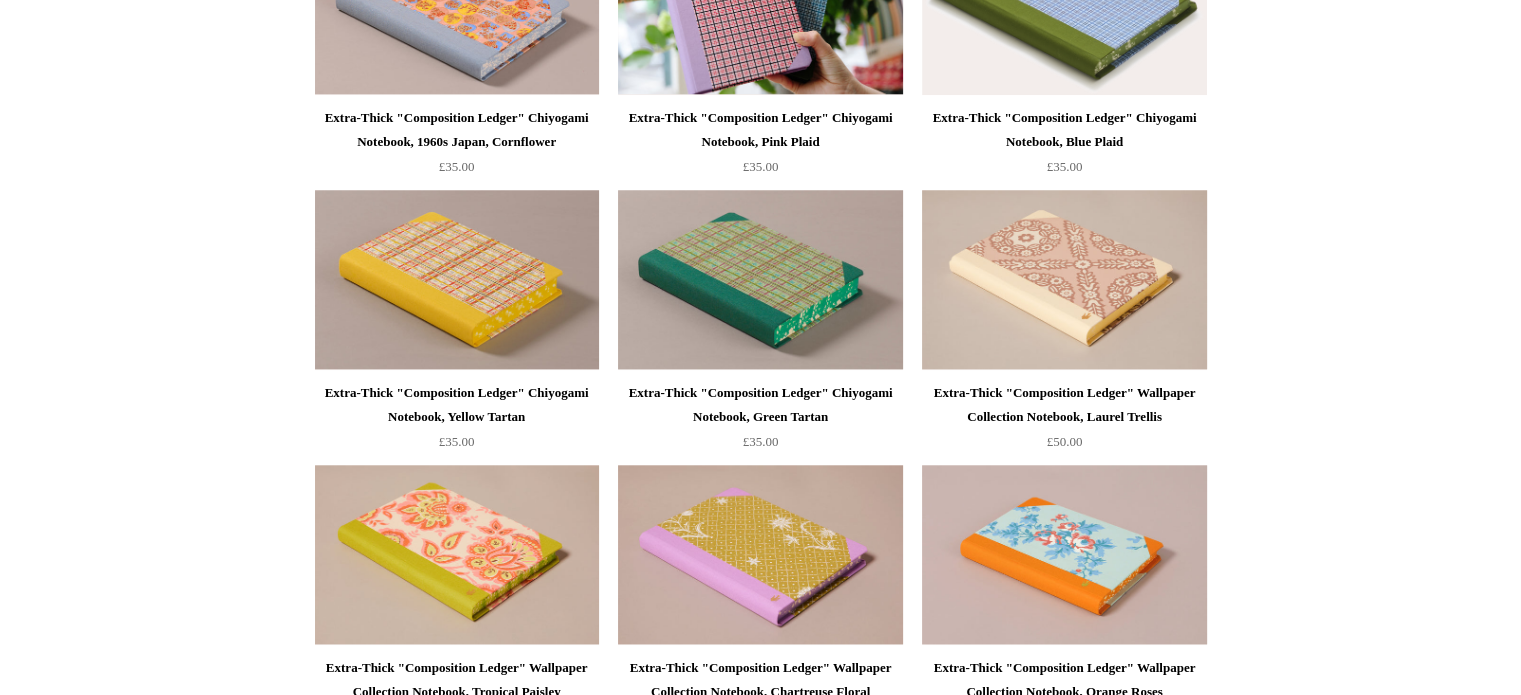 scroll, scrollTop: 2004, scrollLeft: 0, axis: vertical 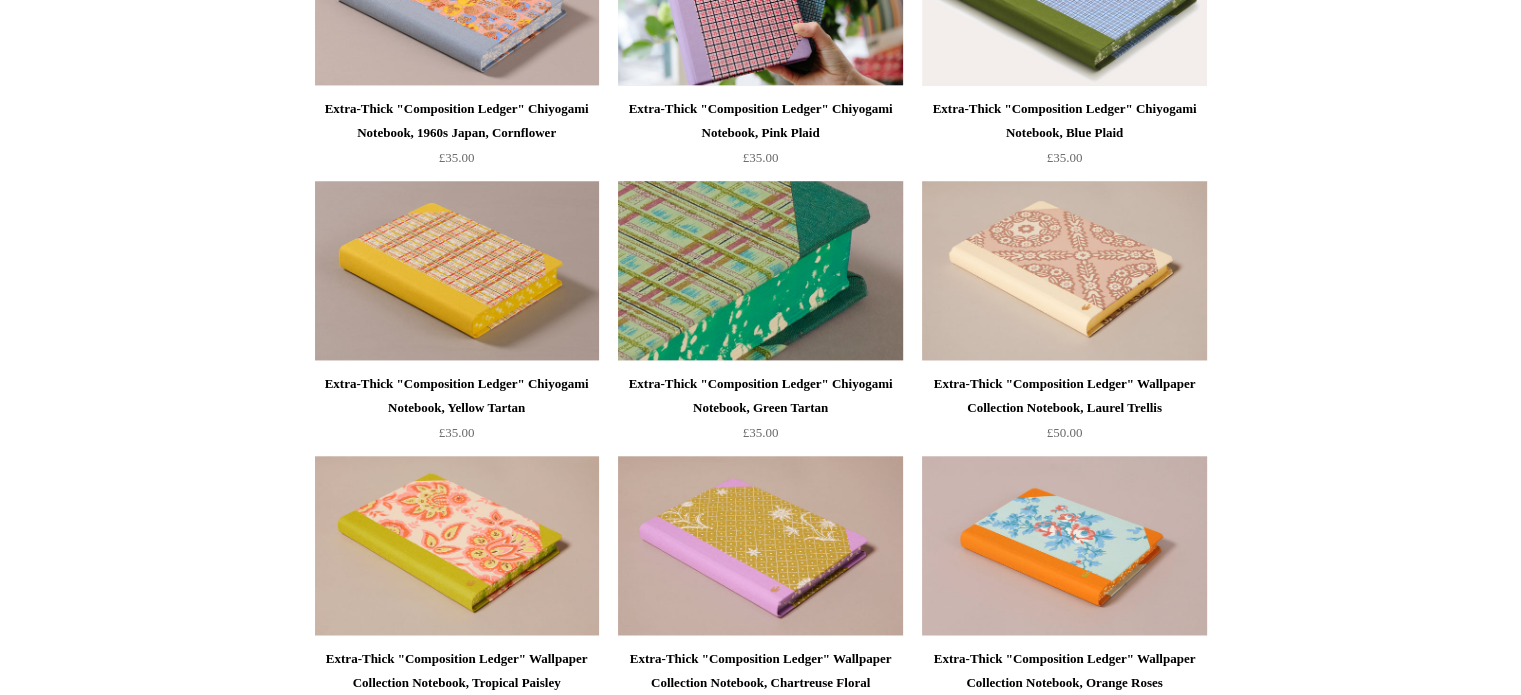 click at bounding box center [760, 271] 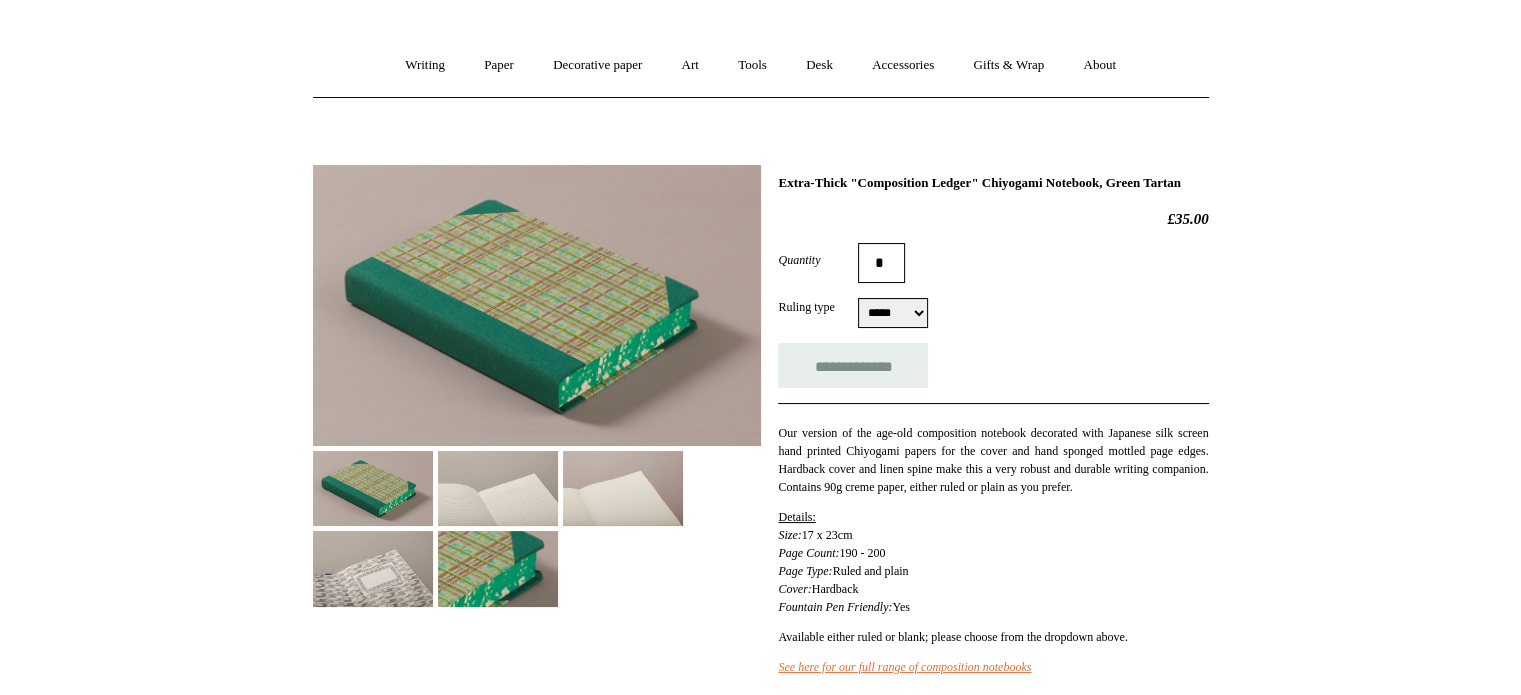 scroll, scrollTop: 200, scrollLeft: 0, axis: vertical 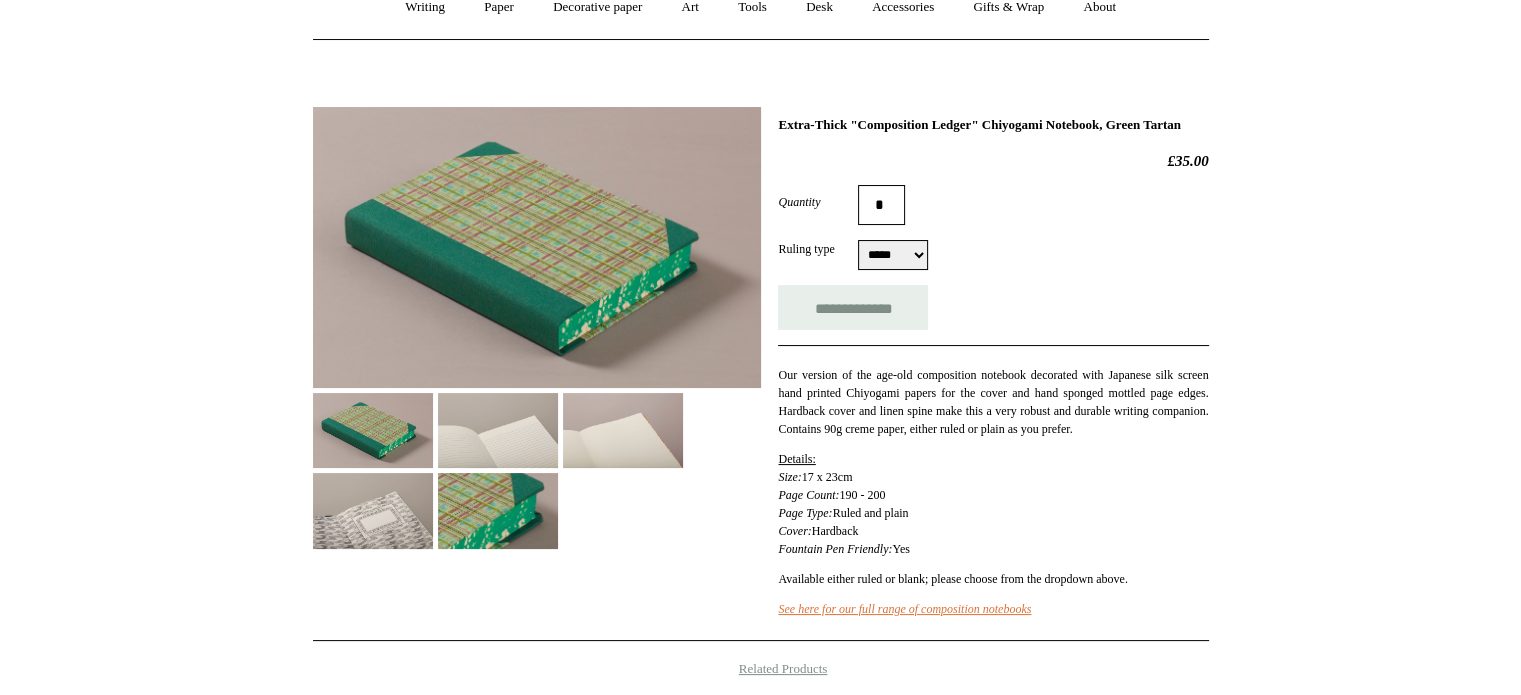click at bounding box center [498, 510] 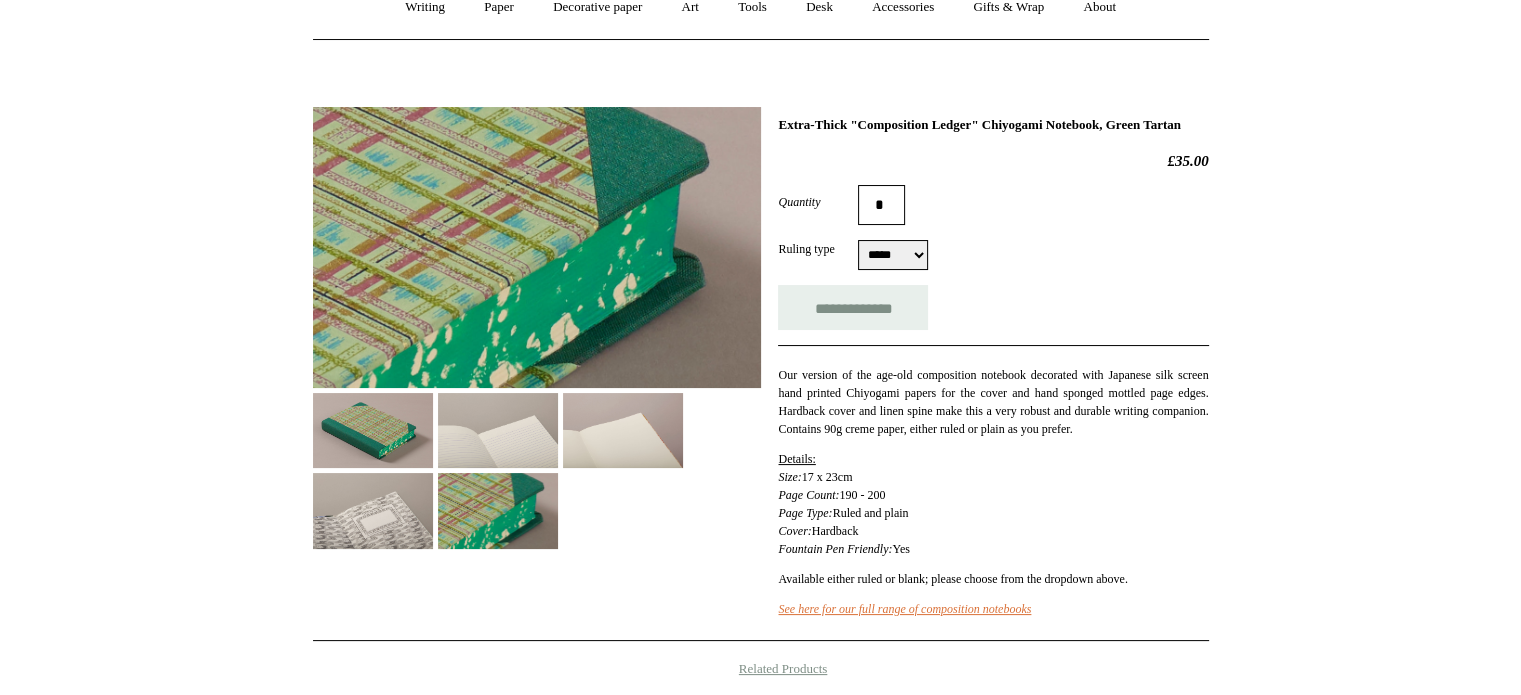click at bounding box center [373, 430] 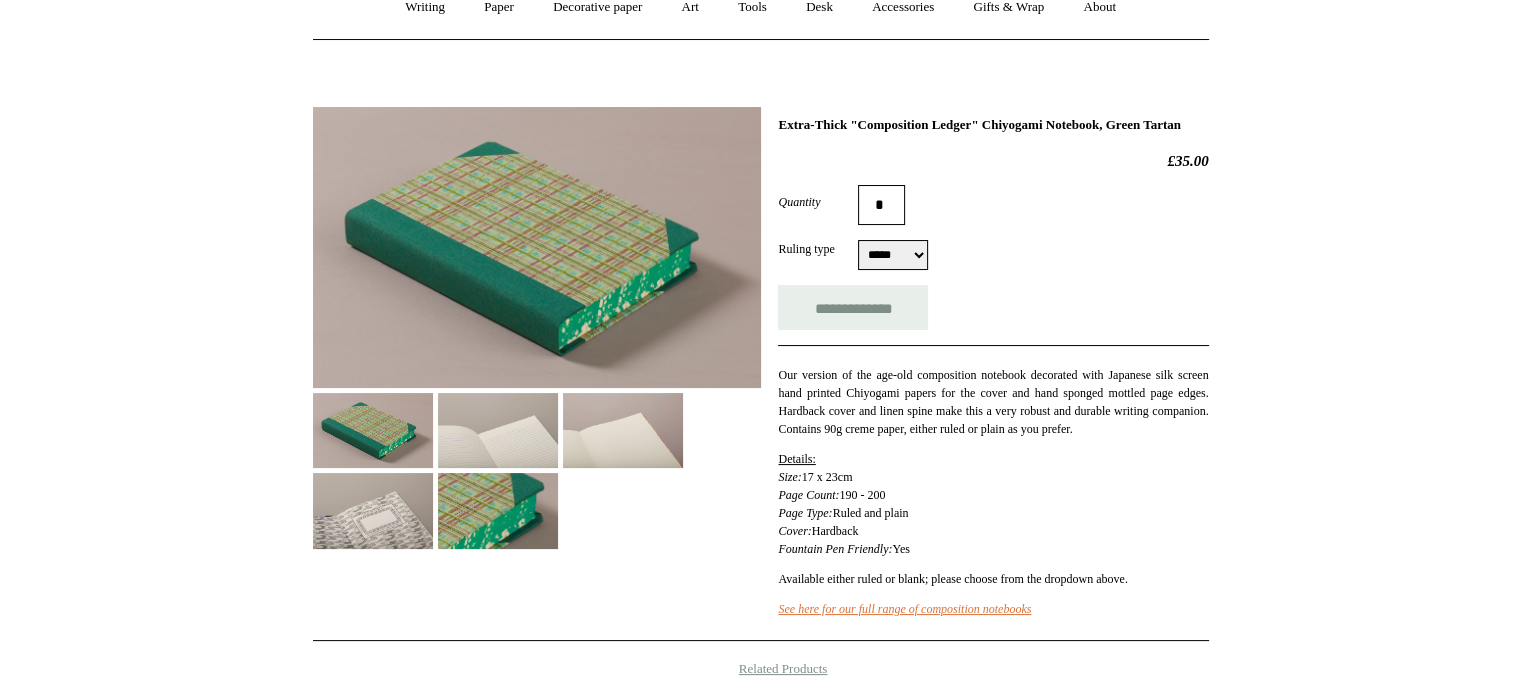click at bounding box center [373, 510] 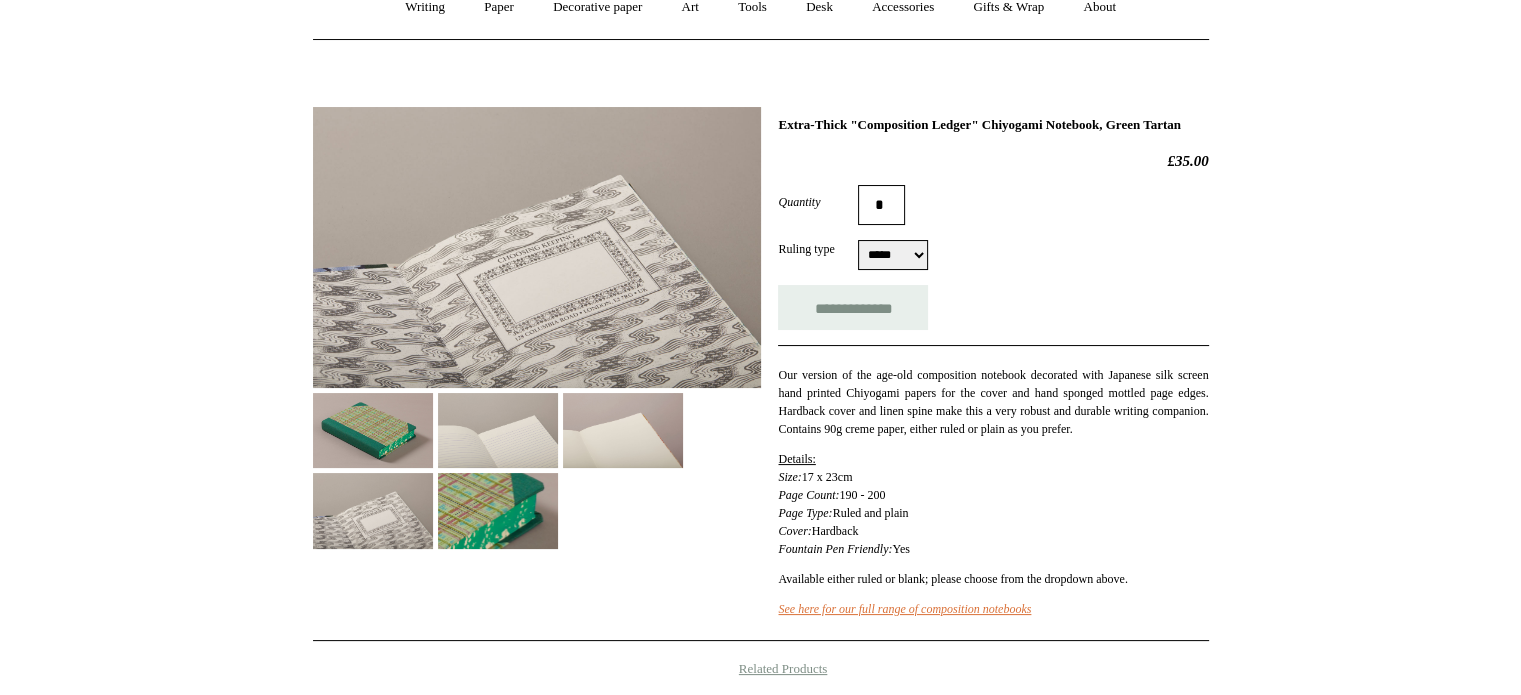 click at bounding box center (498, 430) 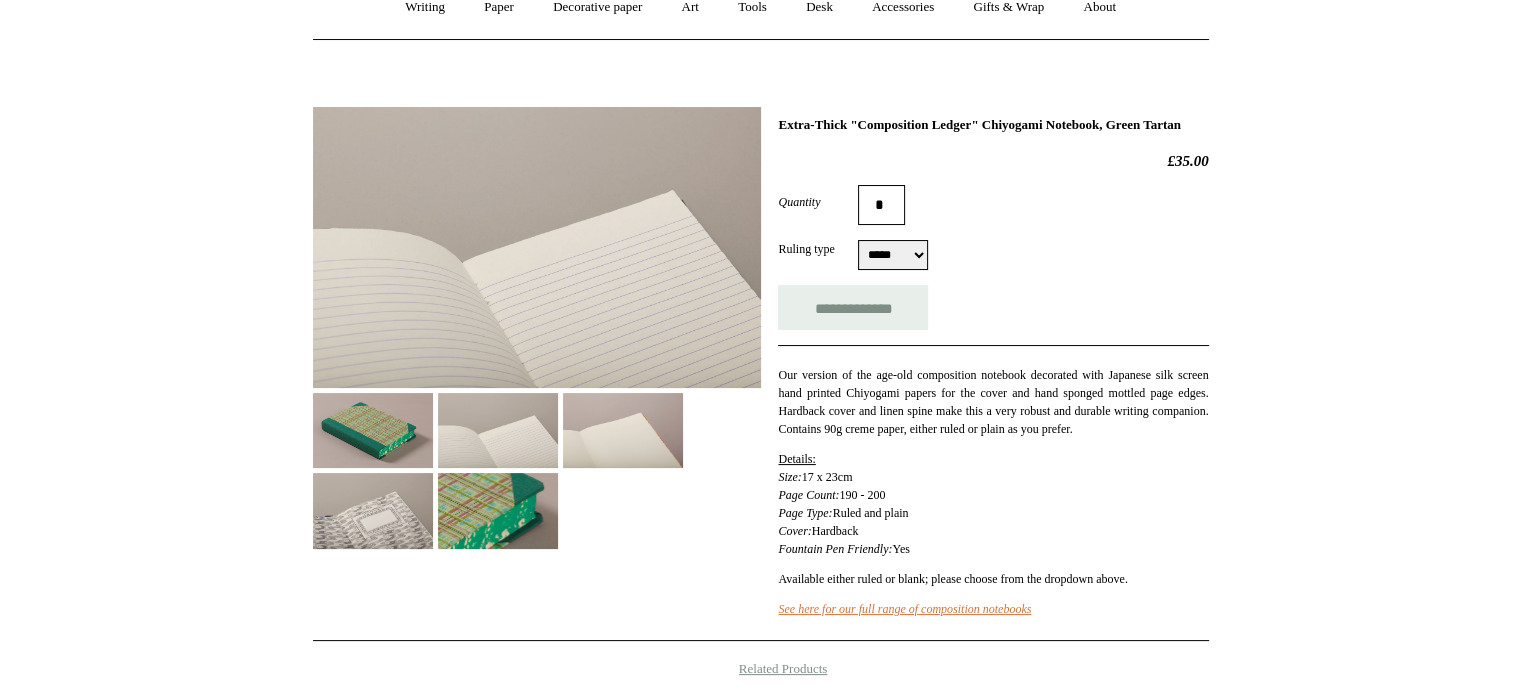 click at bounding box center [623, 430] 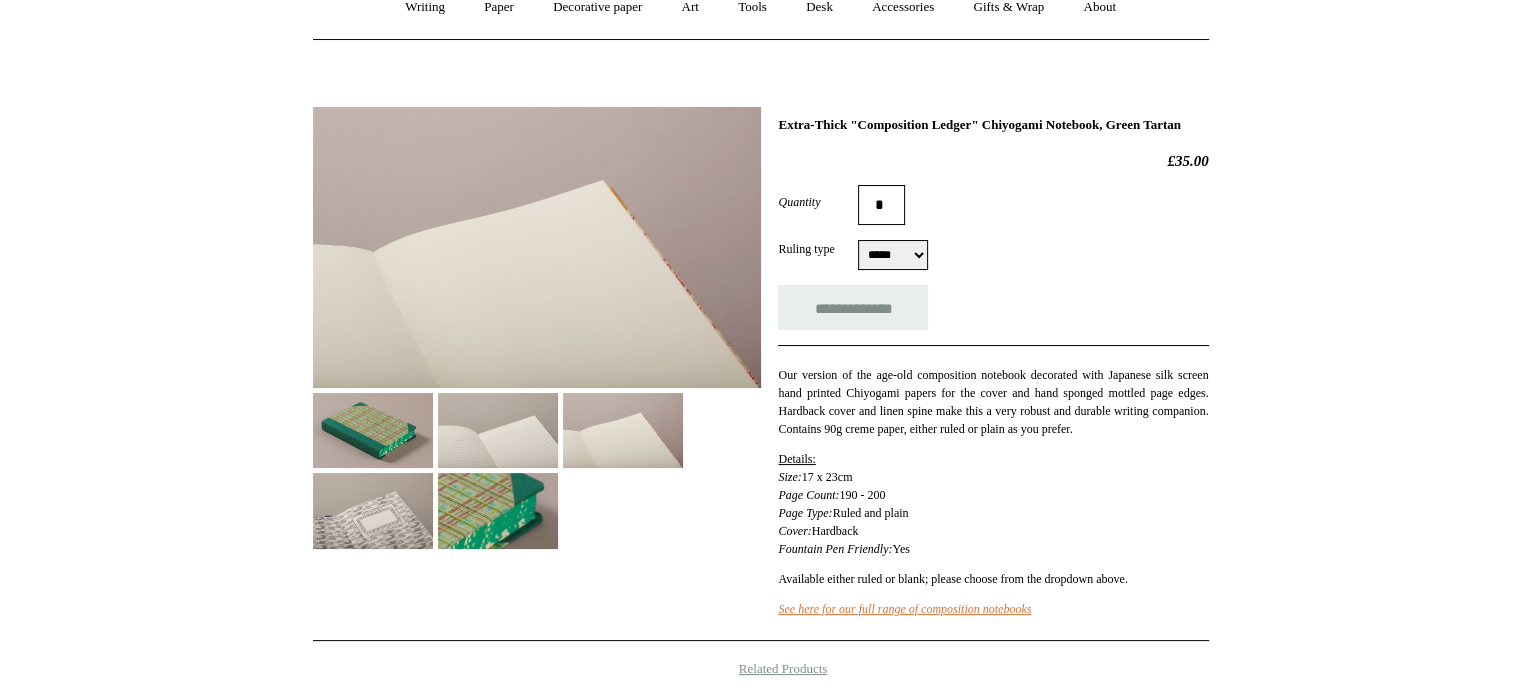 click at bounding box center [498, 510] 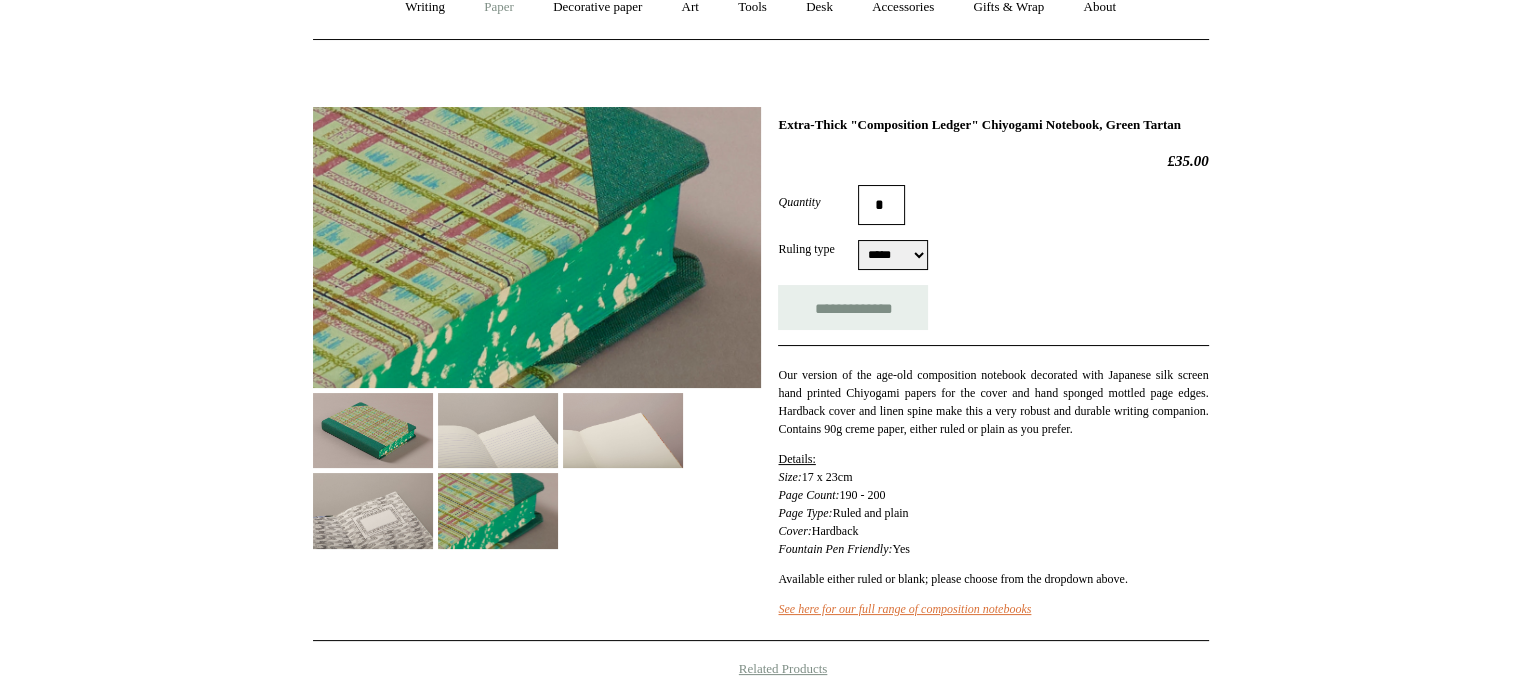 click on "Paper +" at bounding box center [499, 7] 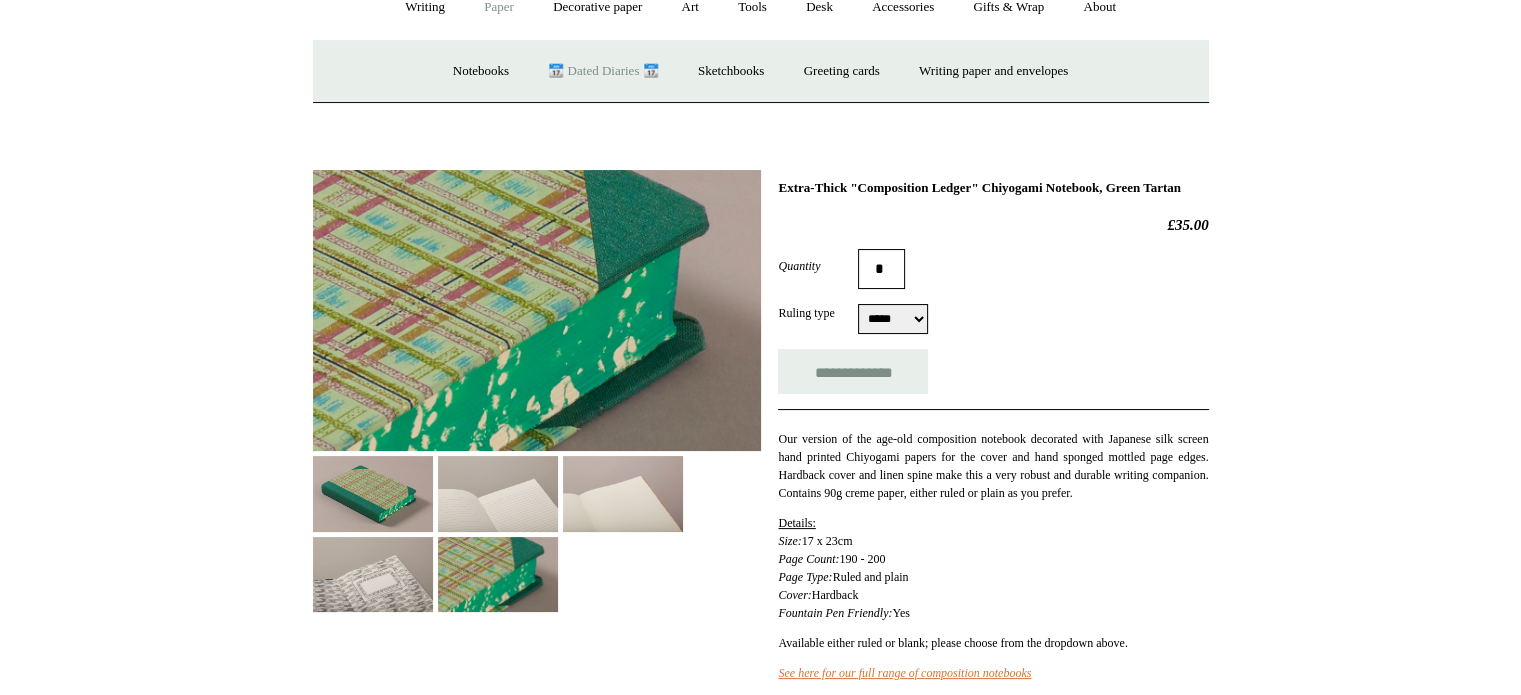 click on "📆 Dated Diaries 📆" at bounding box center (603, 71) 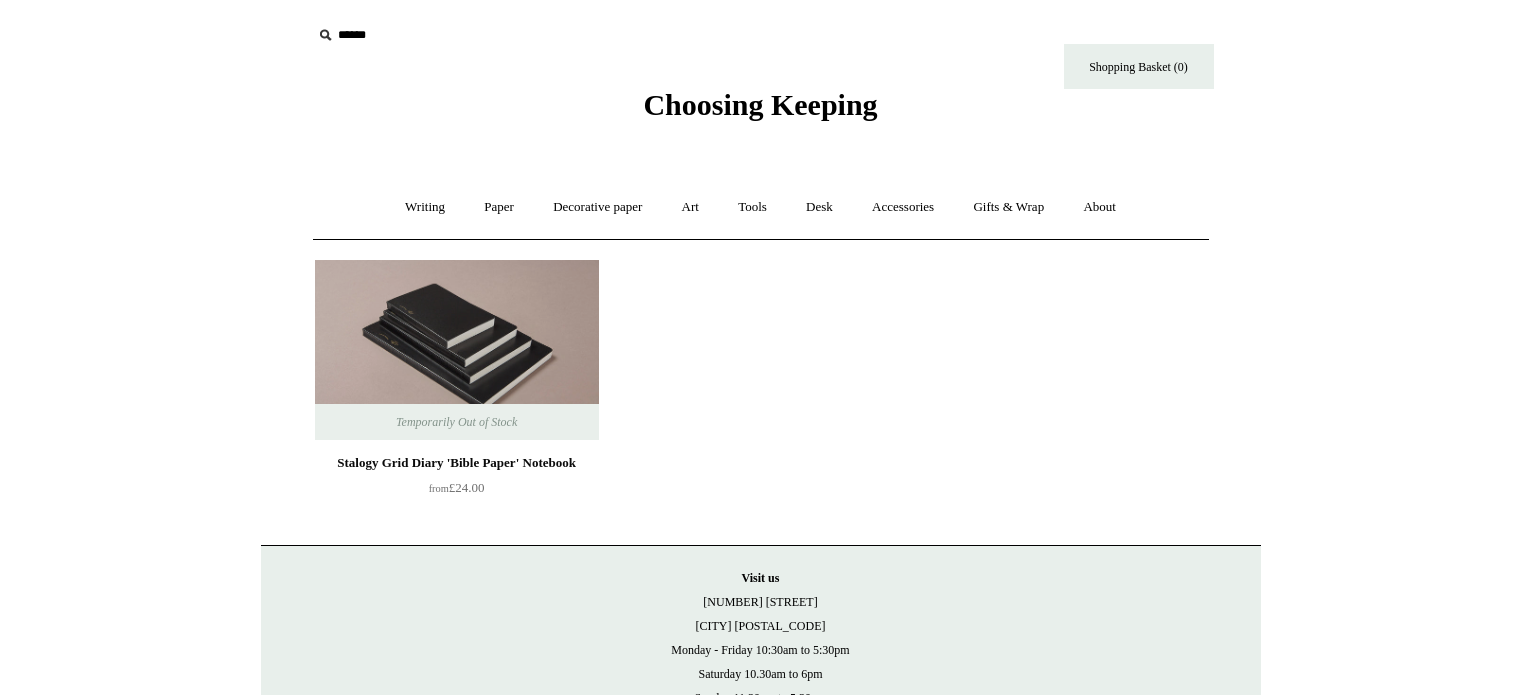 scroll, scrollTop: 0, scrollLeft: 0, axis: both 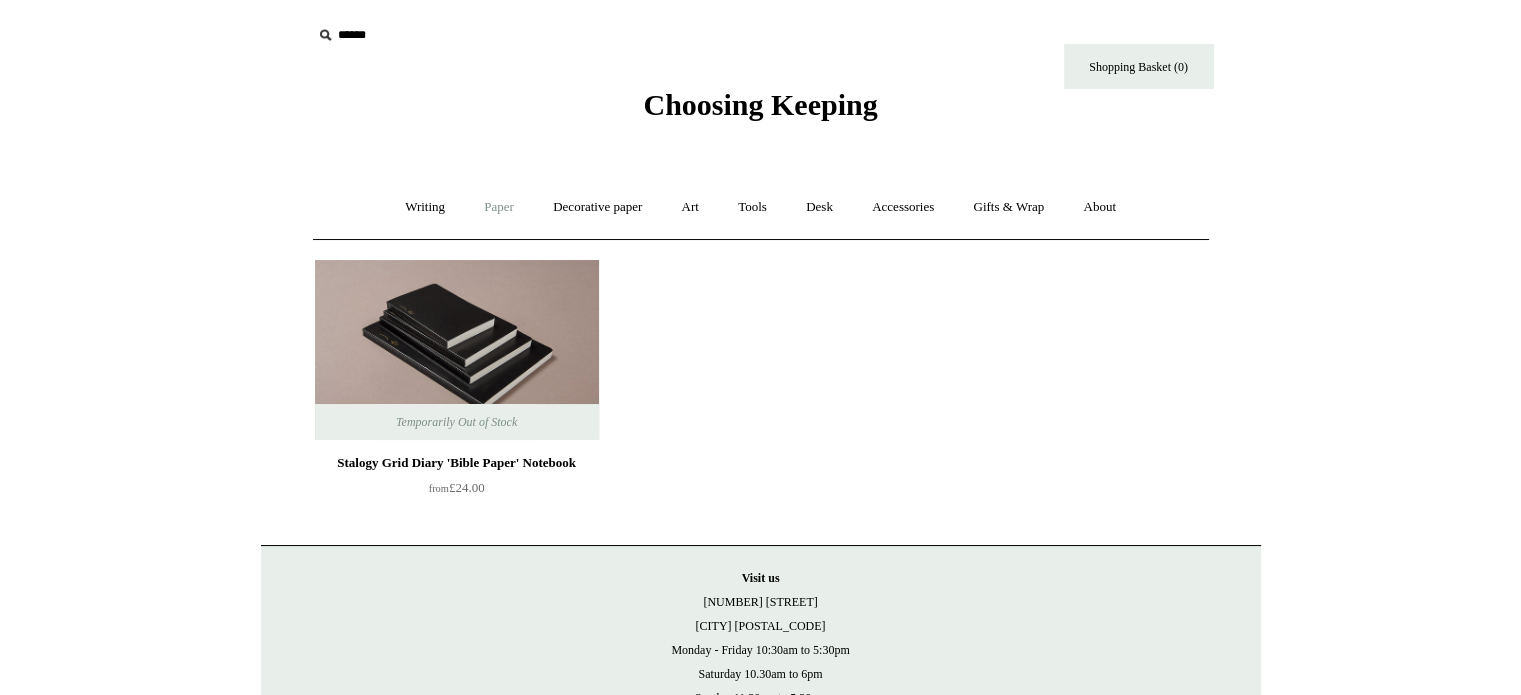 click on "Paper +" at bounding box center (499, 207) 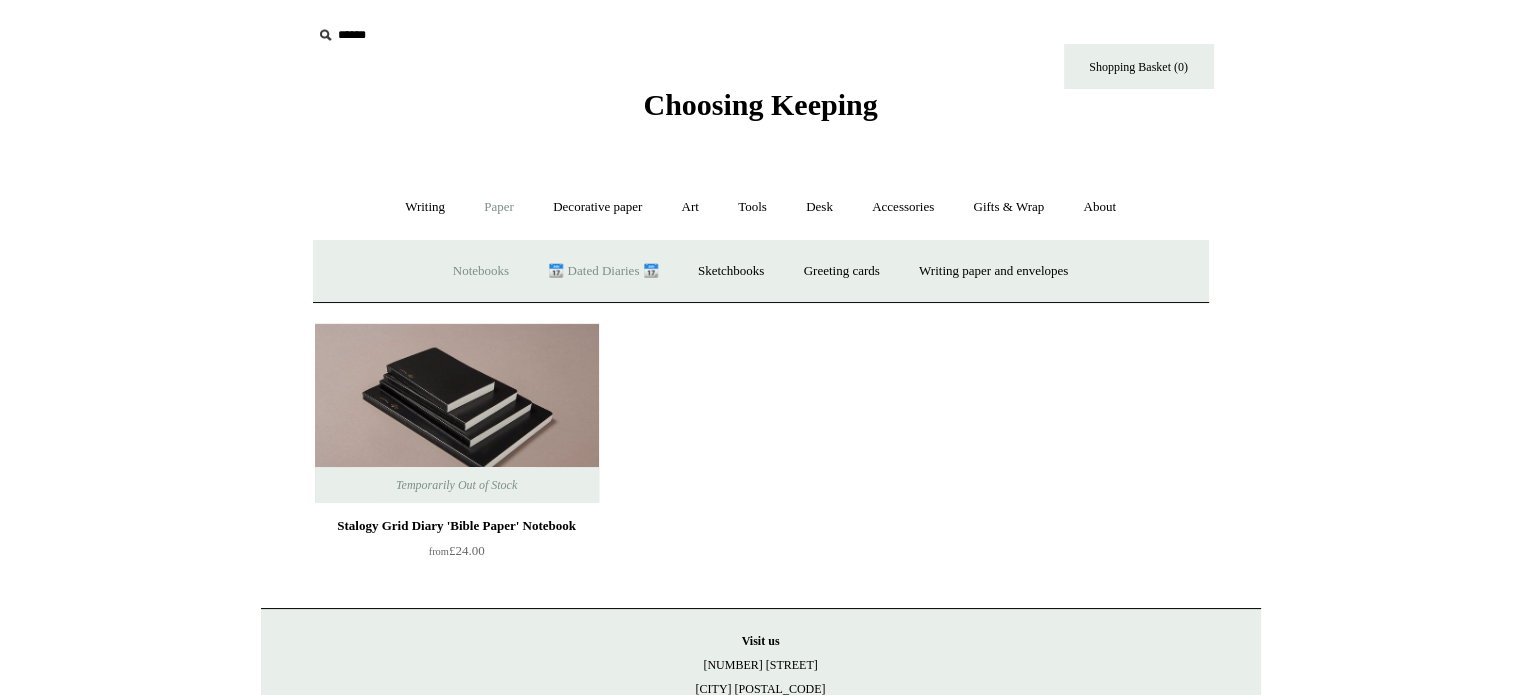 click on "Notebooks +" at bounding box center [481, 271] 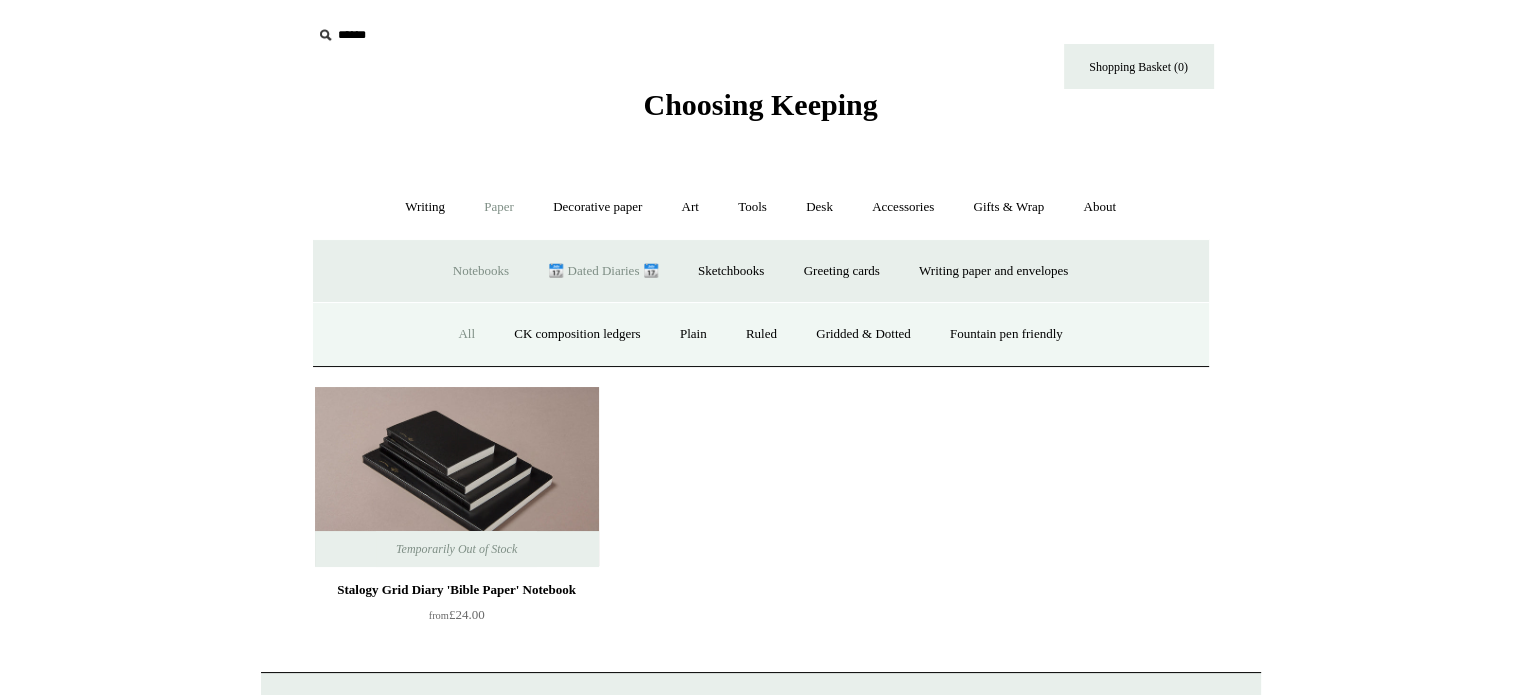 click on "All" at bounding box center (466, 334) 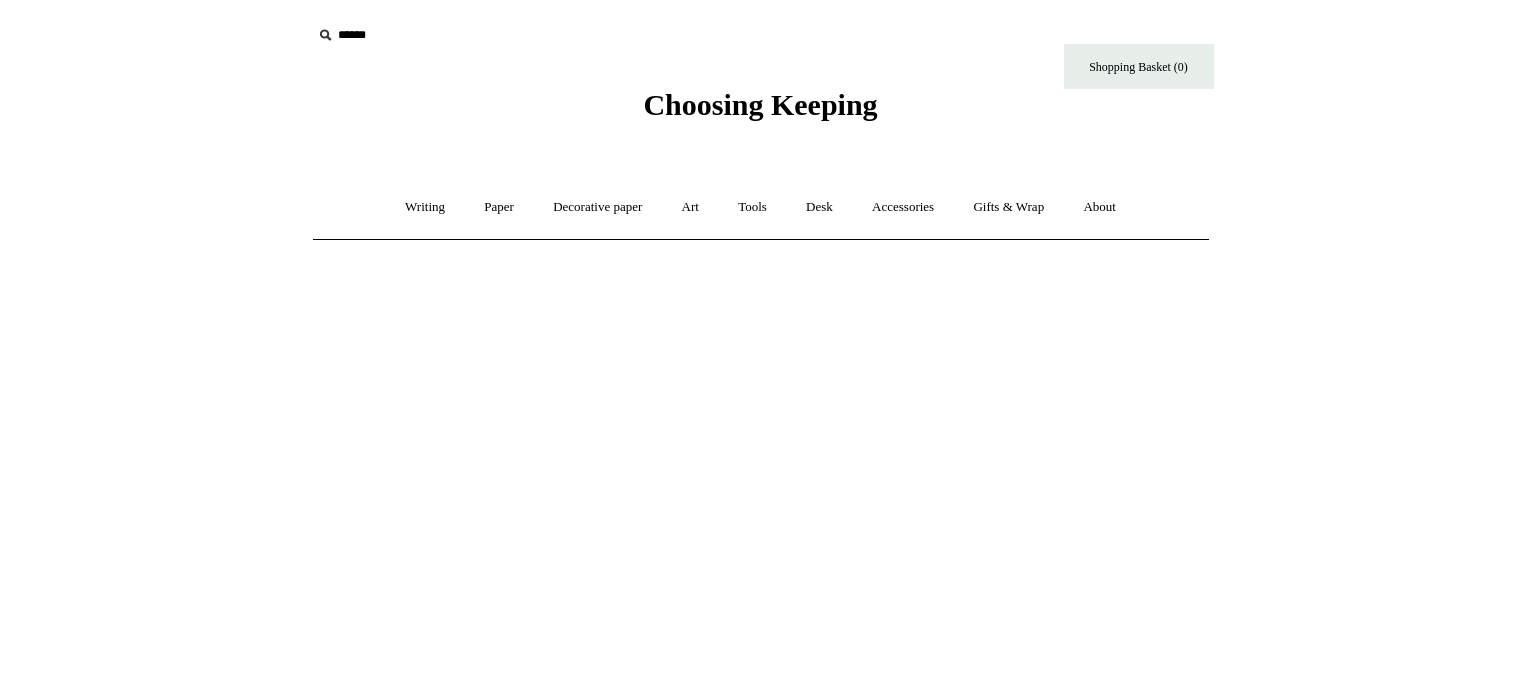 scroll, scrollTop: 0, scrollLeft: 0, axis: both 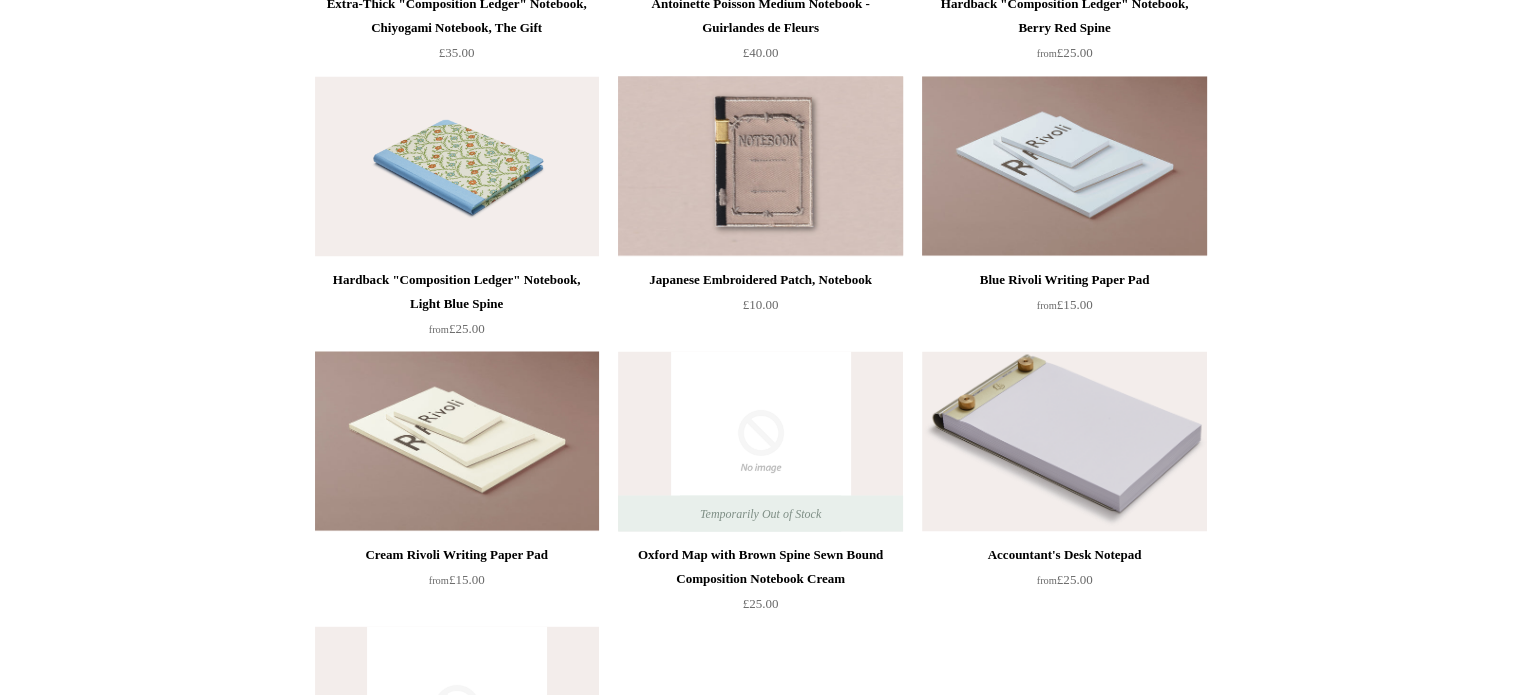 click at bounding box center [760, 166] 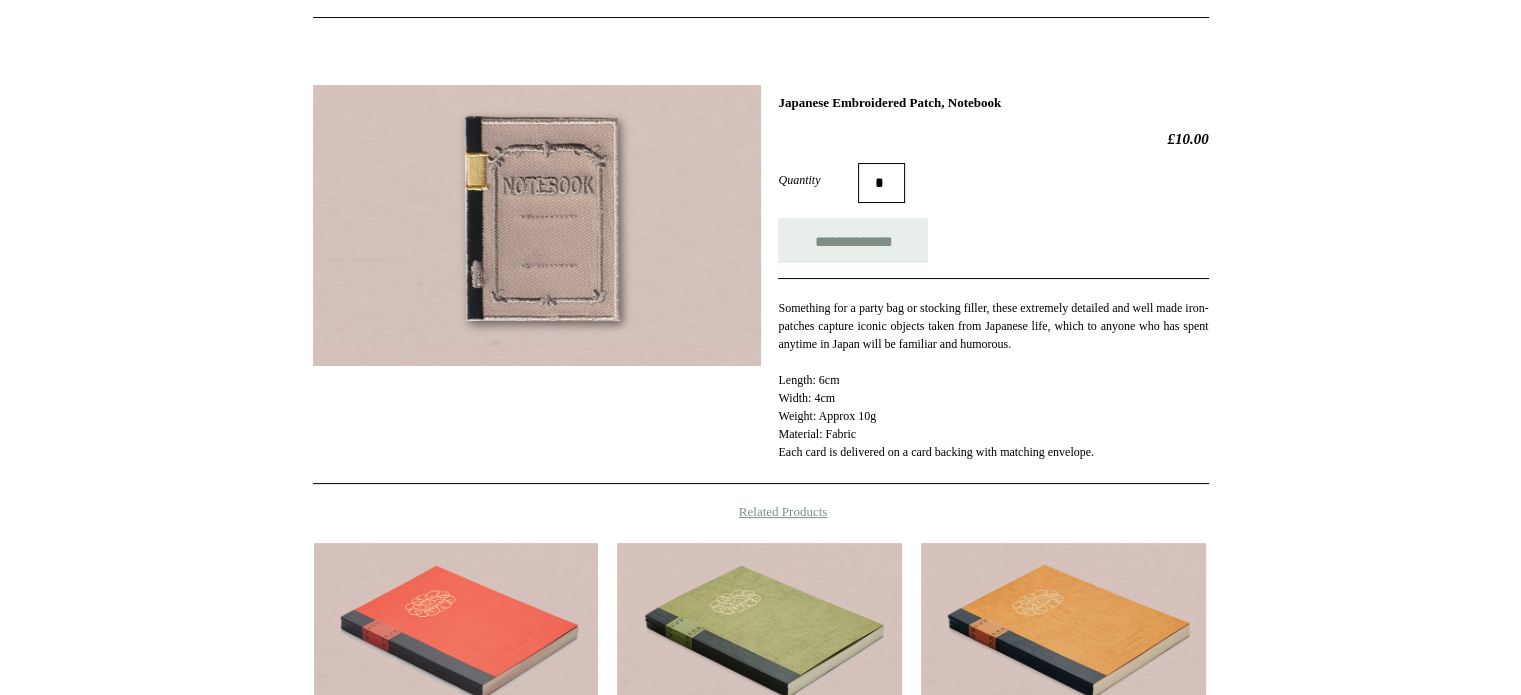 scroll, scrollTop: 200, scrollLeft: 0, axis: vertical 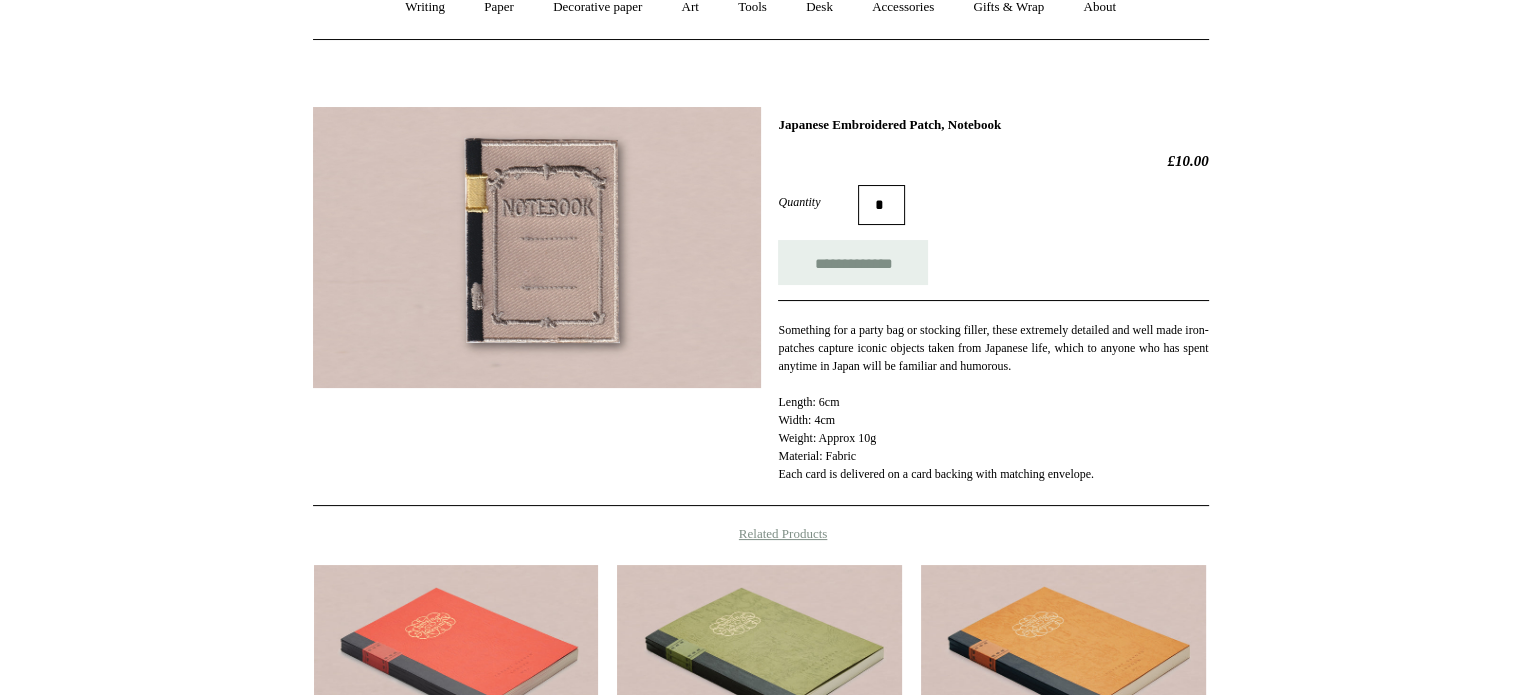 click at bounding box center [537, 247] 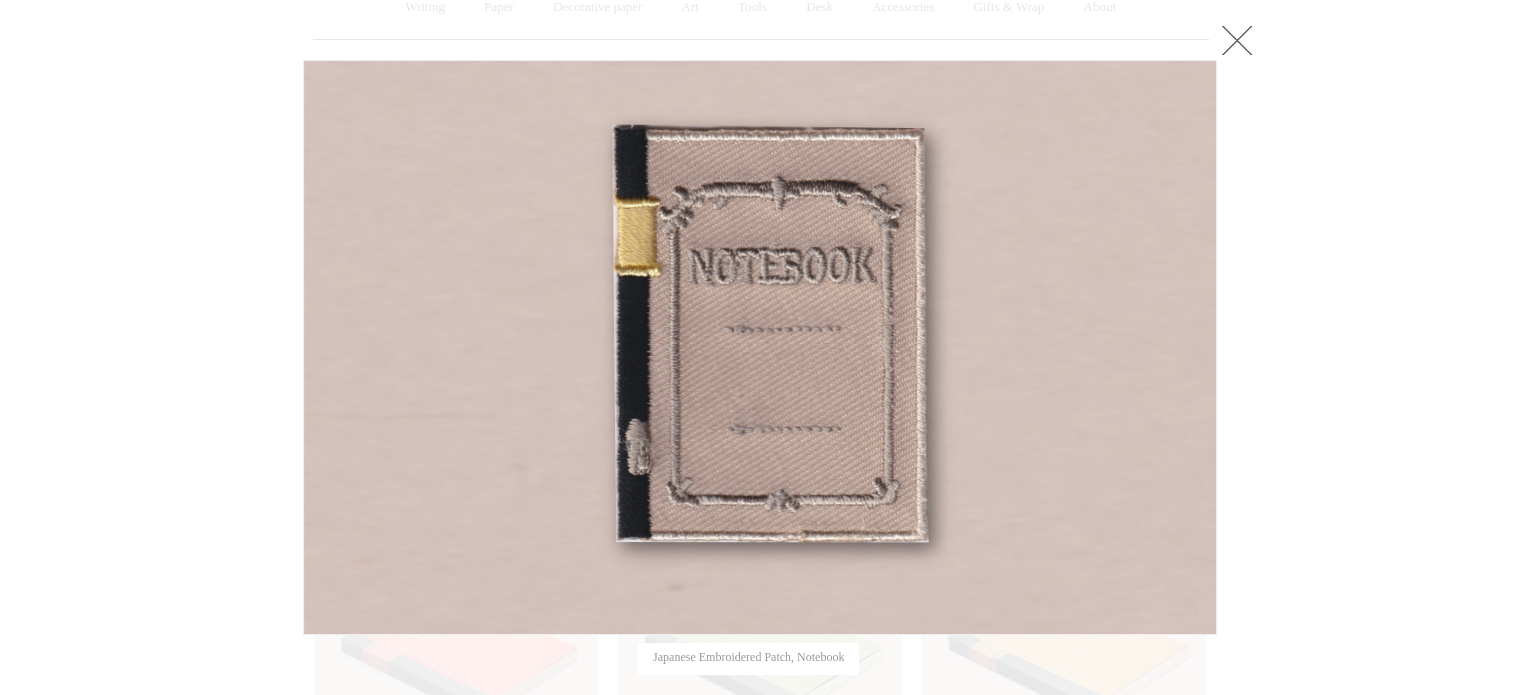 click at bounding box center [760, 471] 